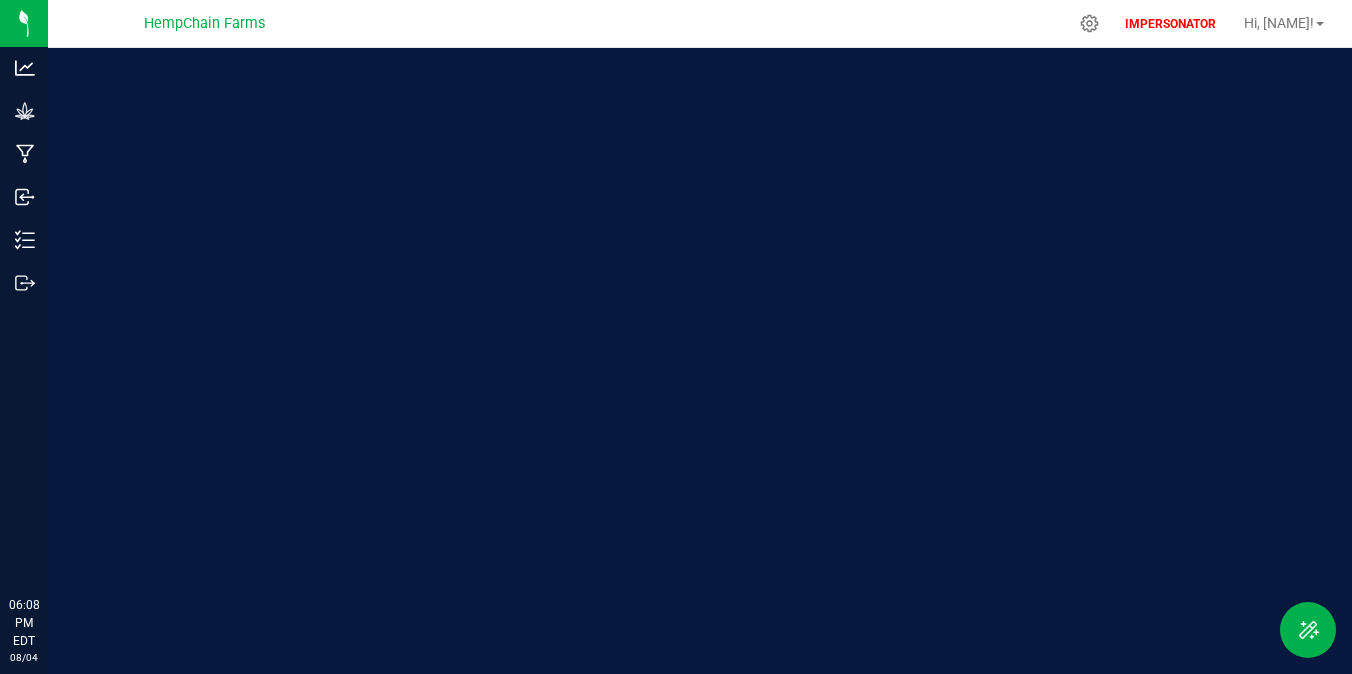 scroll, scrollTop: 0, scrollLeft: 0, axis: both 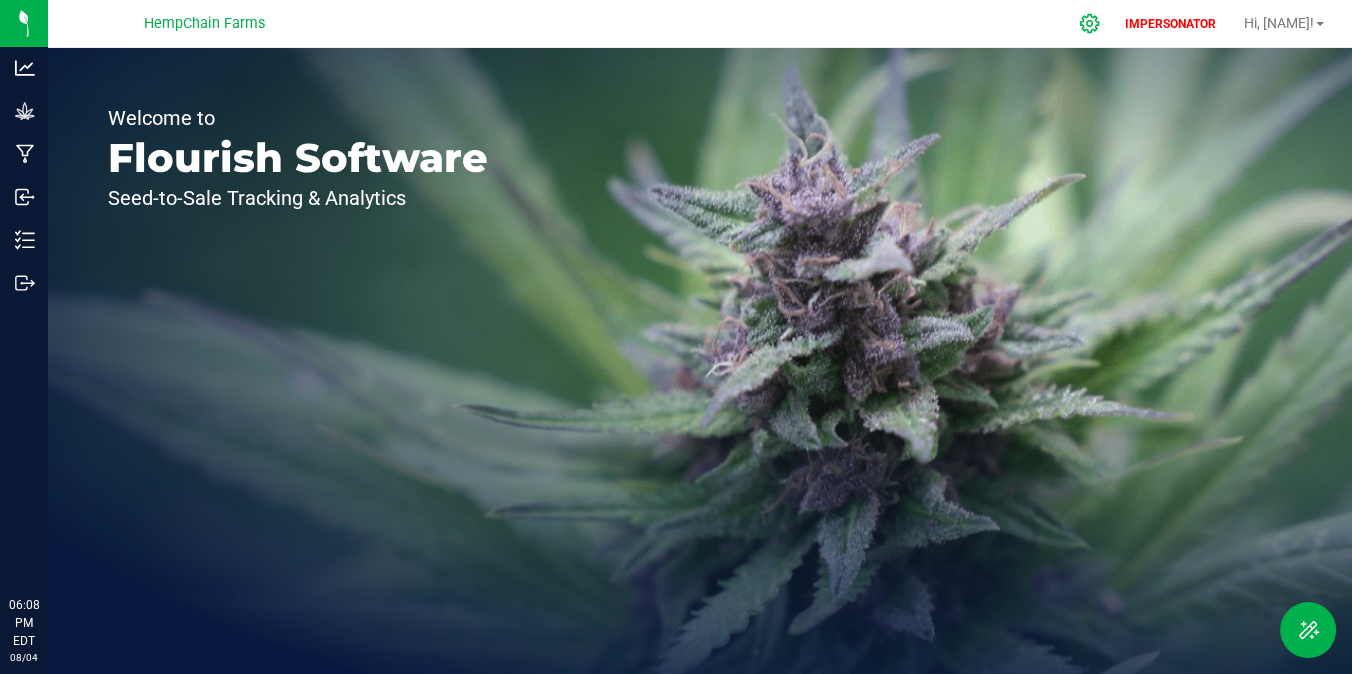 click 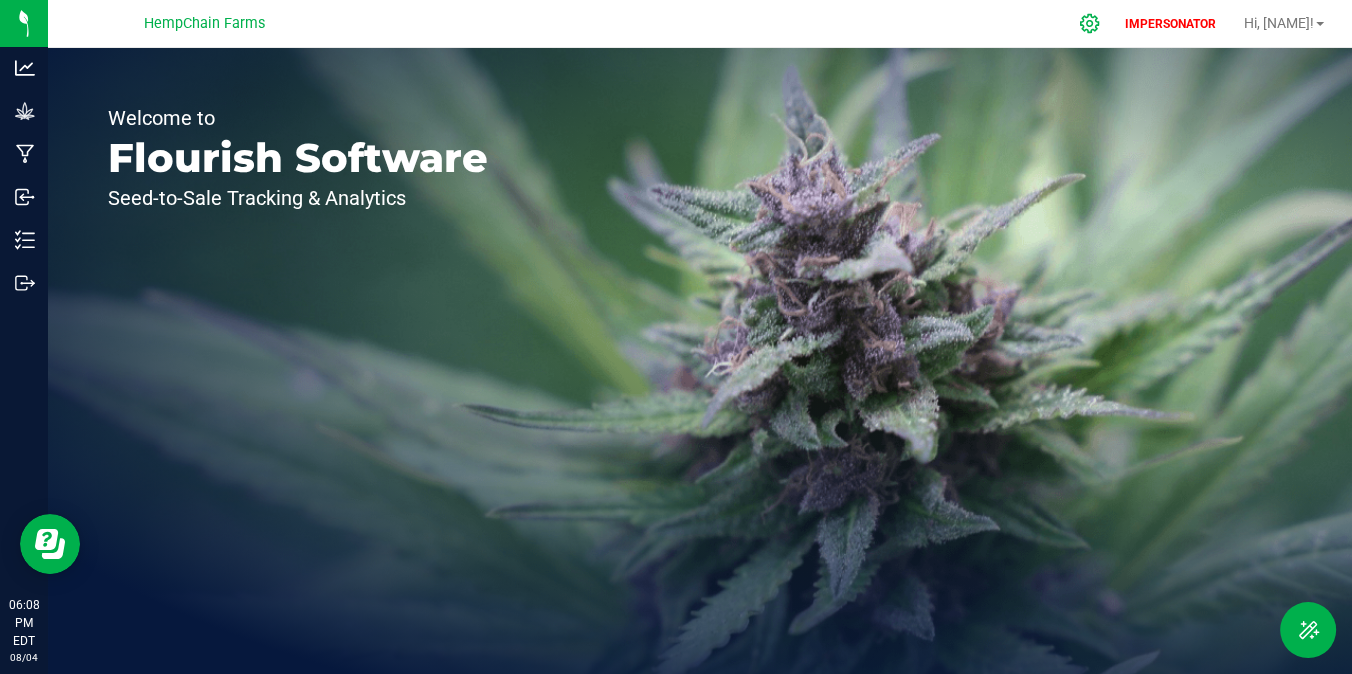 scroll, scrollTop: 0, scrollLeft: 0, axis: both 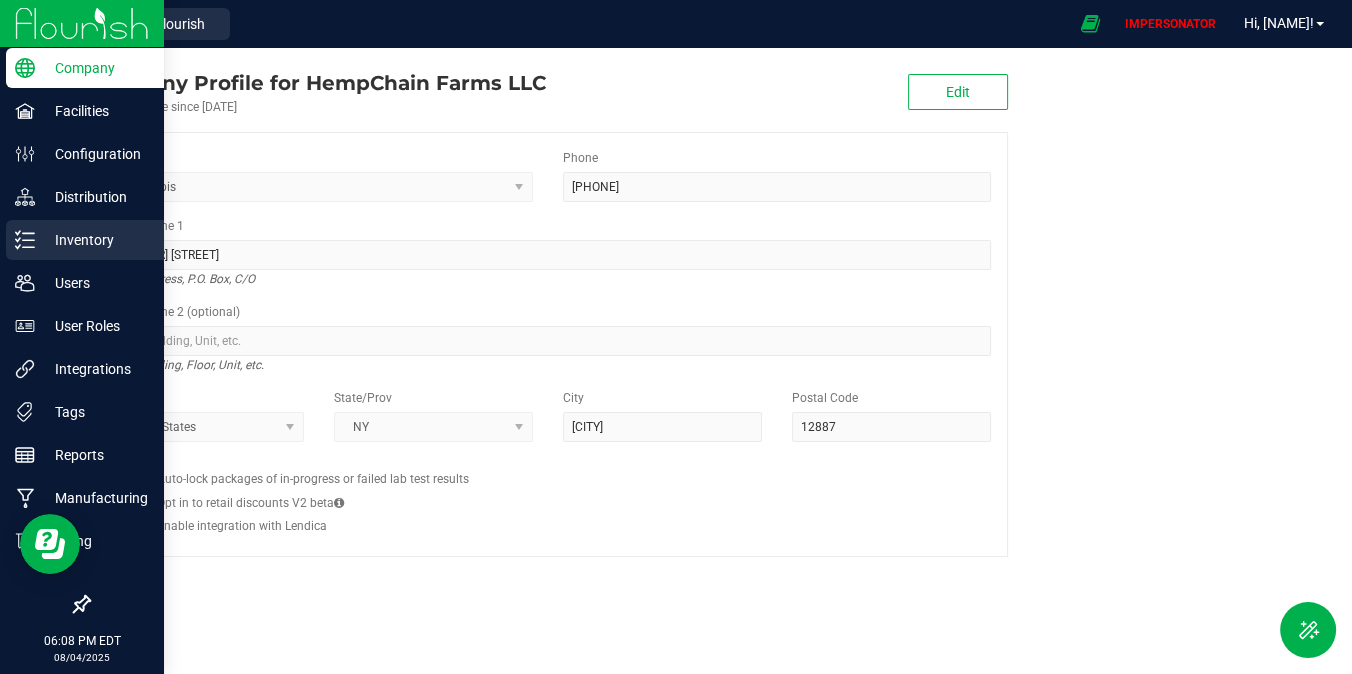 click on "Inventory" at bounding box center [95, 240] 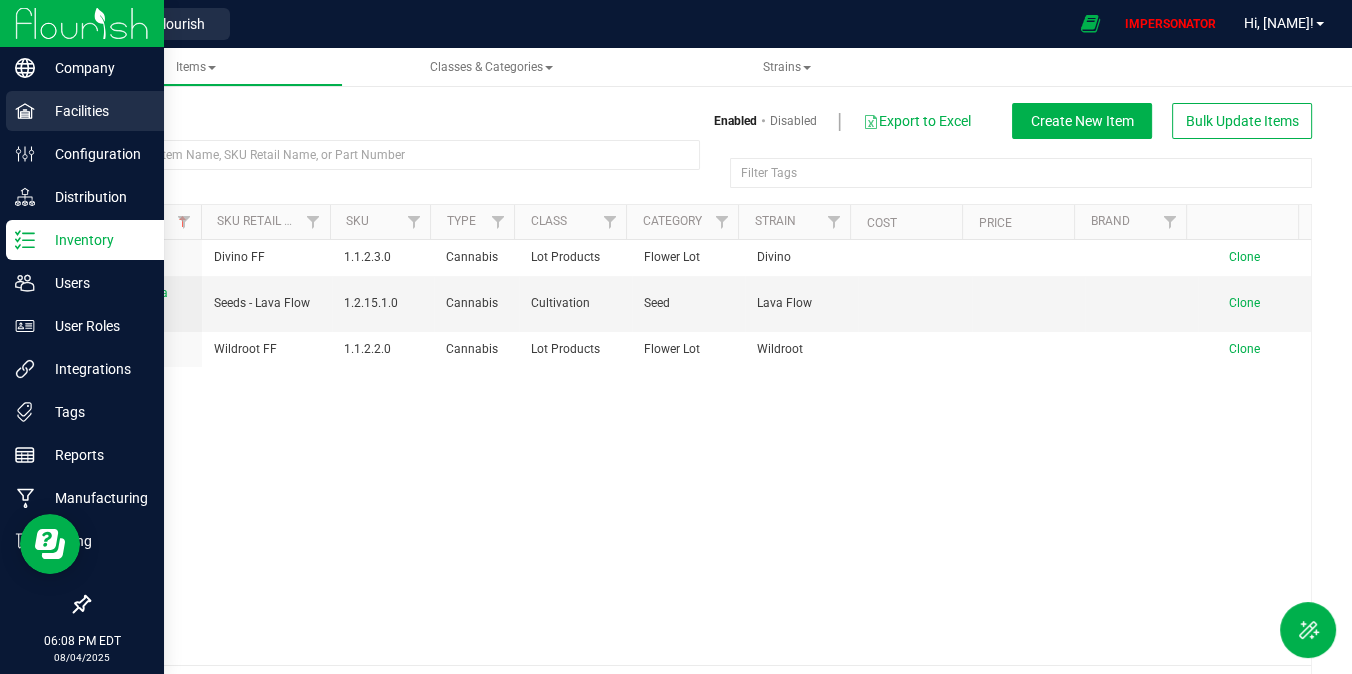 click on "Facilities" at bounding box center (95, 111) 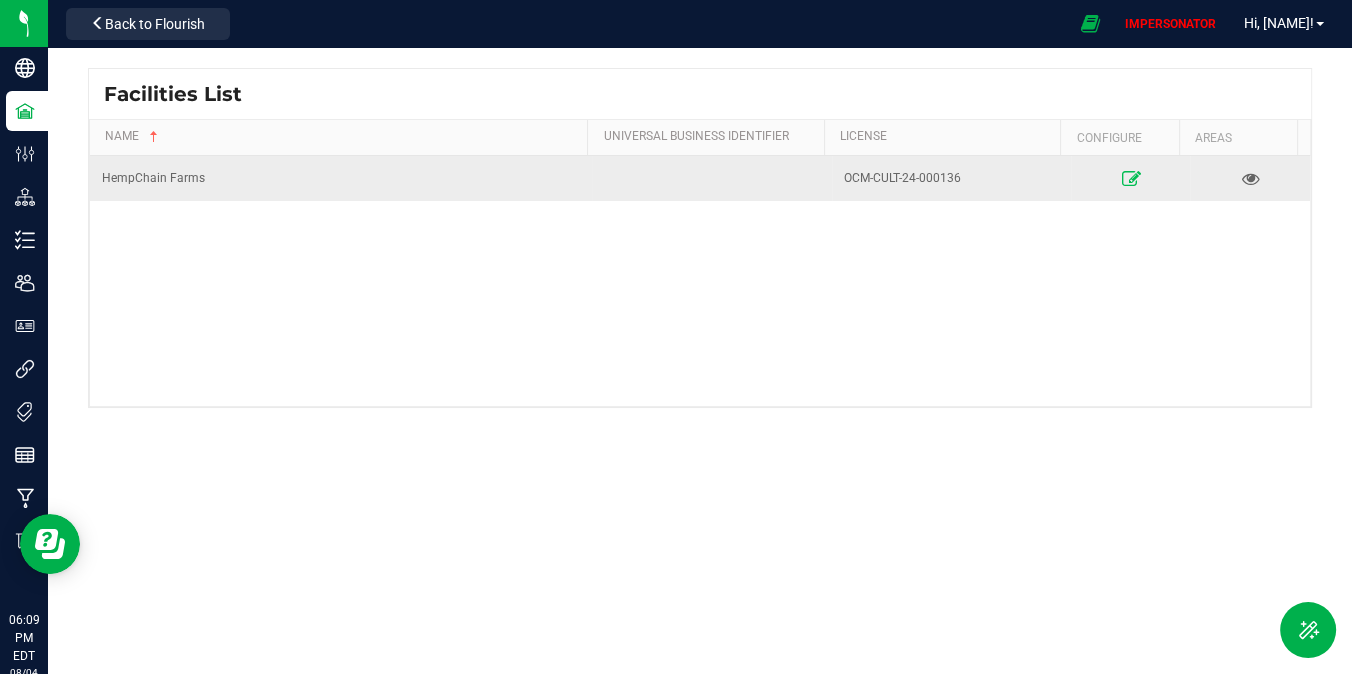 click at bounding box center (1130, 178) 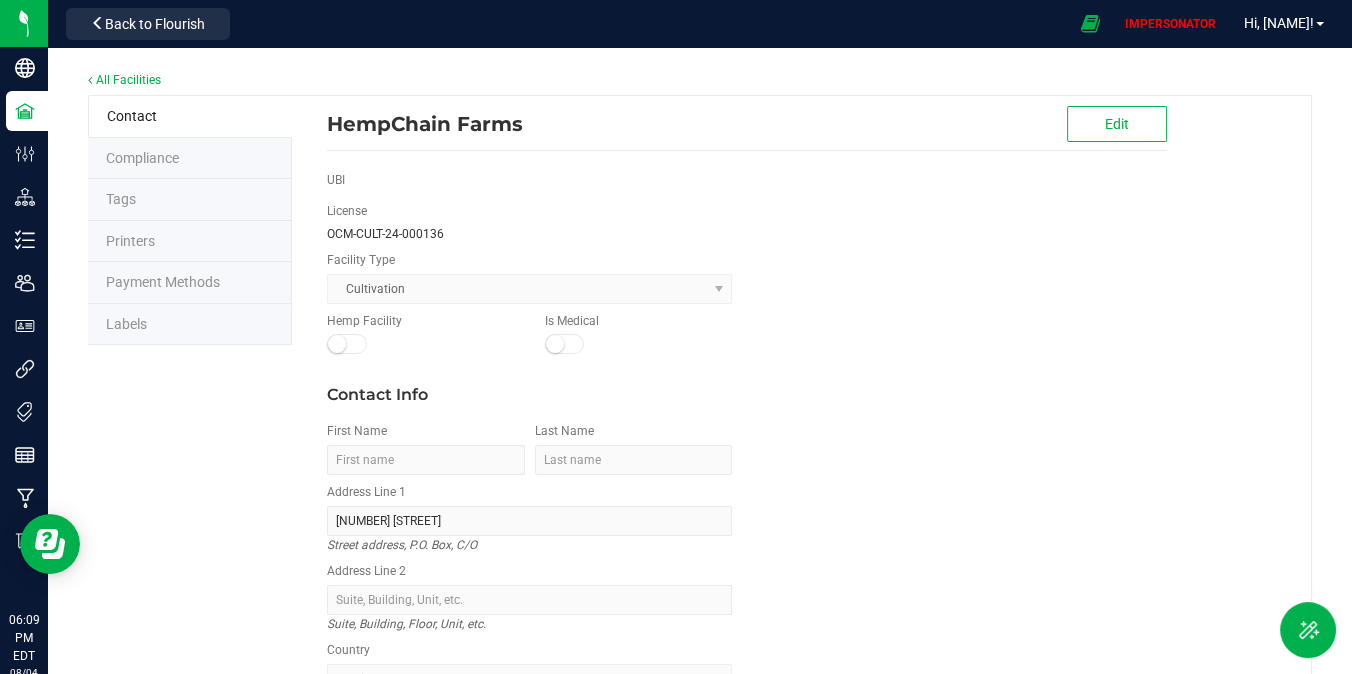 click on "Labels" at bounding box center [190, 325] 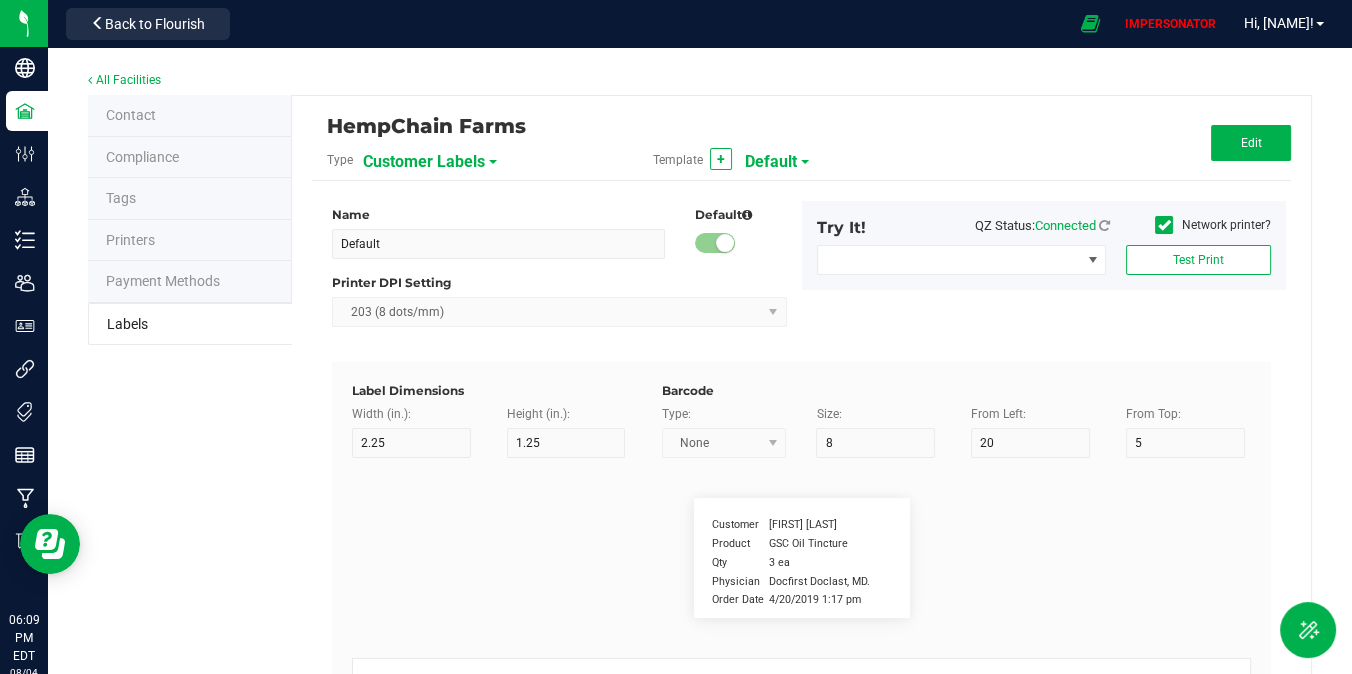 click on "Customer Labels" at bounding box center [424, 162] 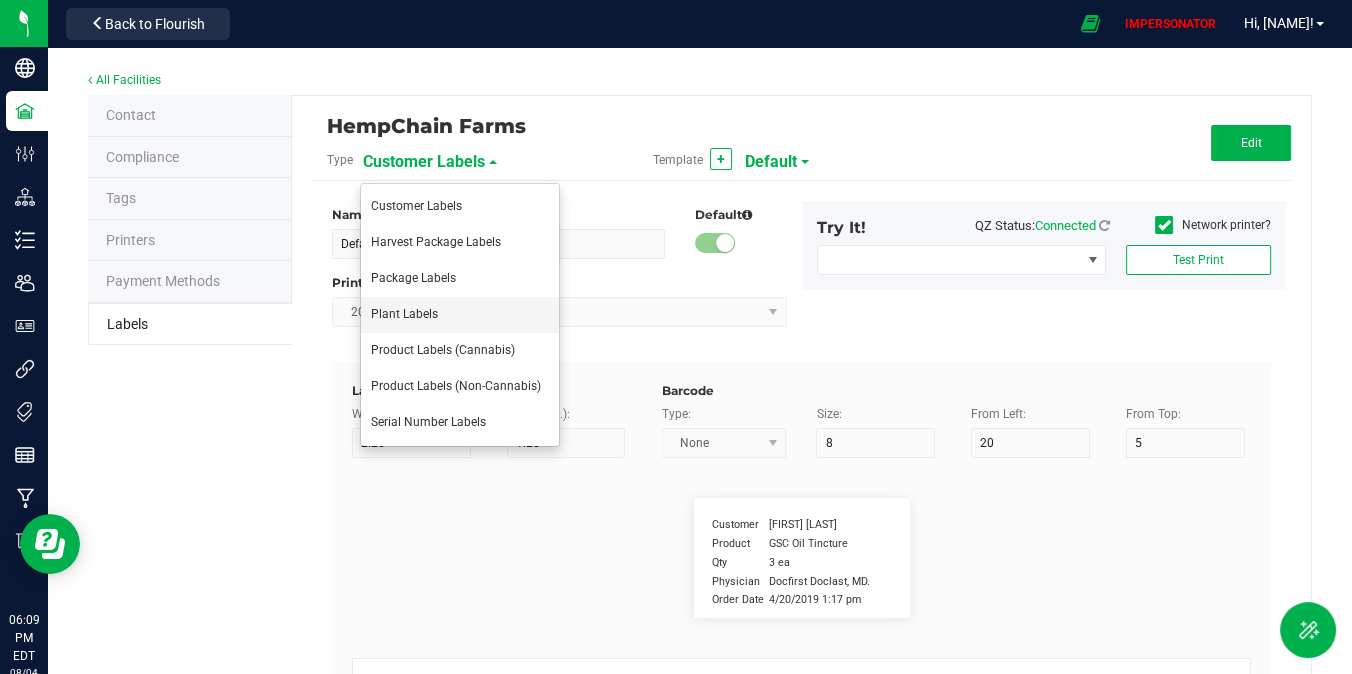 click on "Plant Labels" at bounding box center [404, 314] 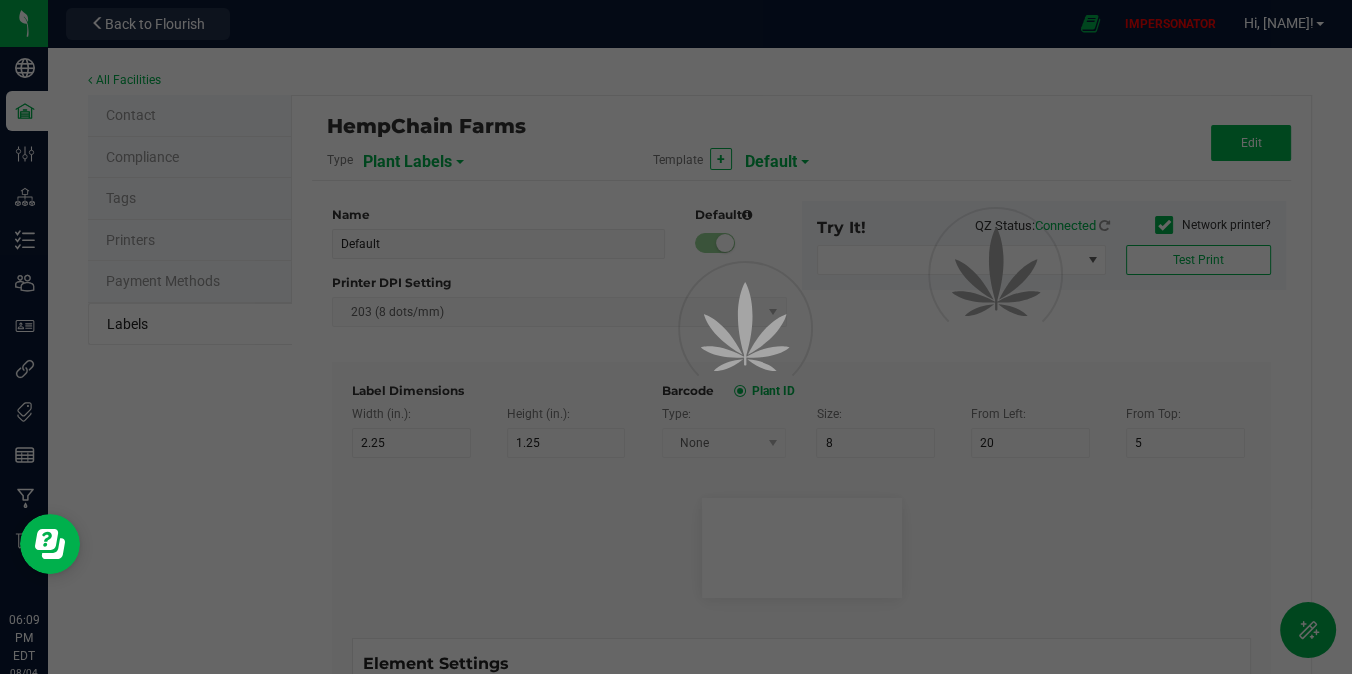 type on "9" 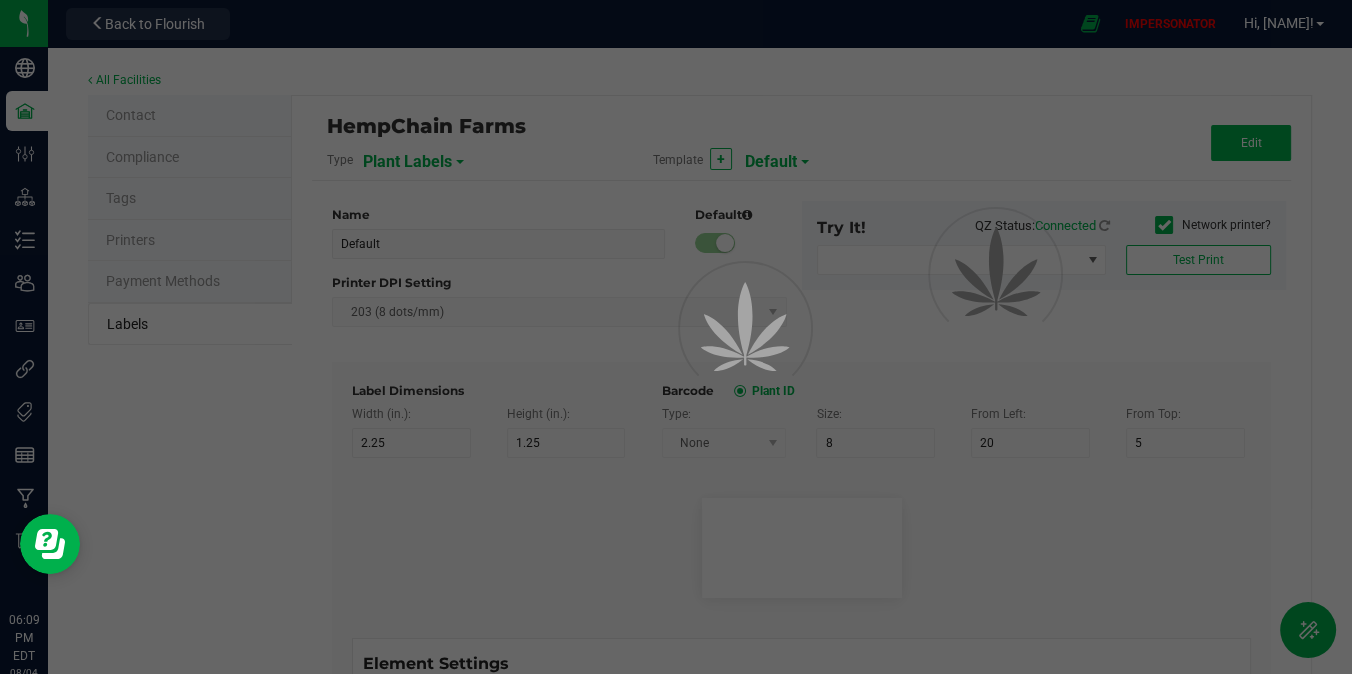 type on "1" 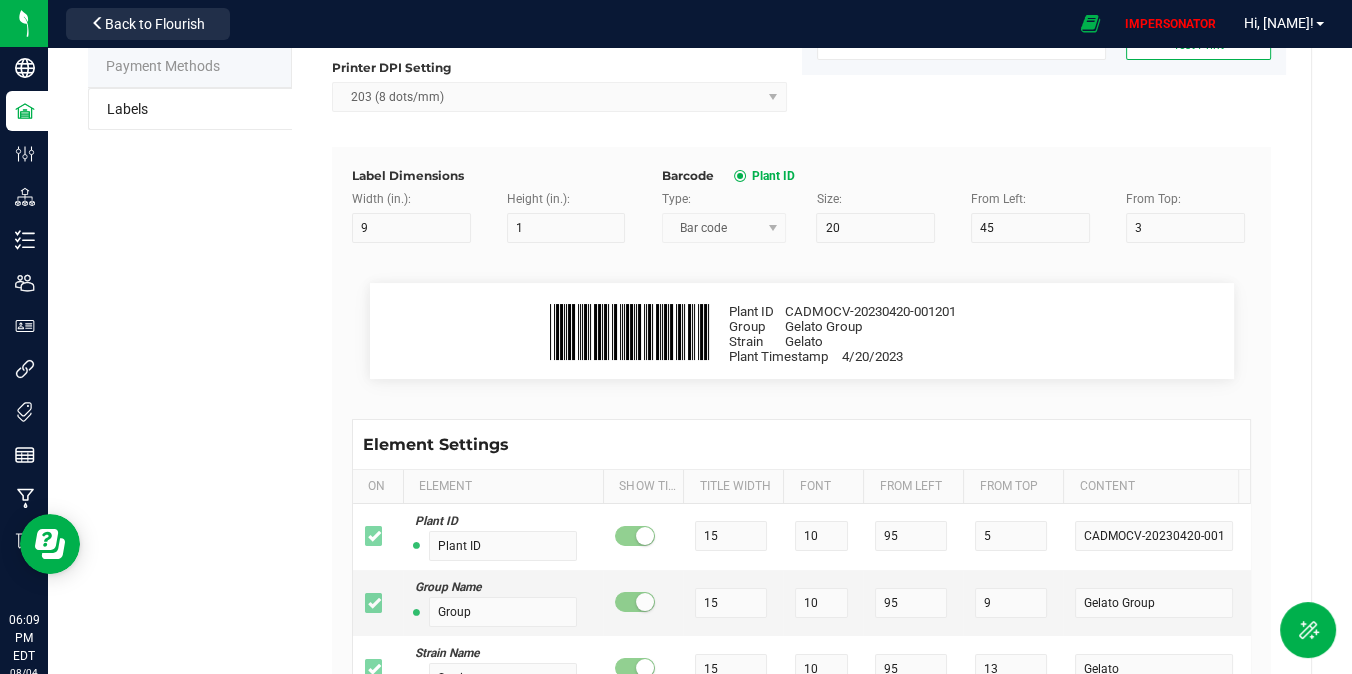scroll, scrollTop: 216, scrollLeft: 0, axis: vertical 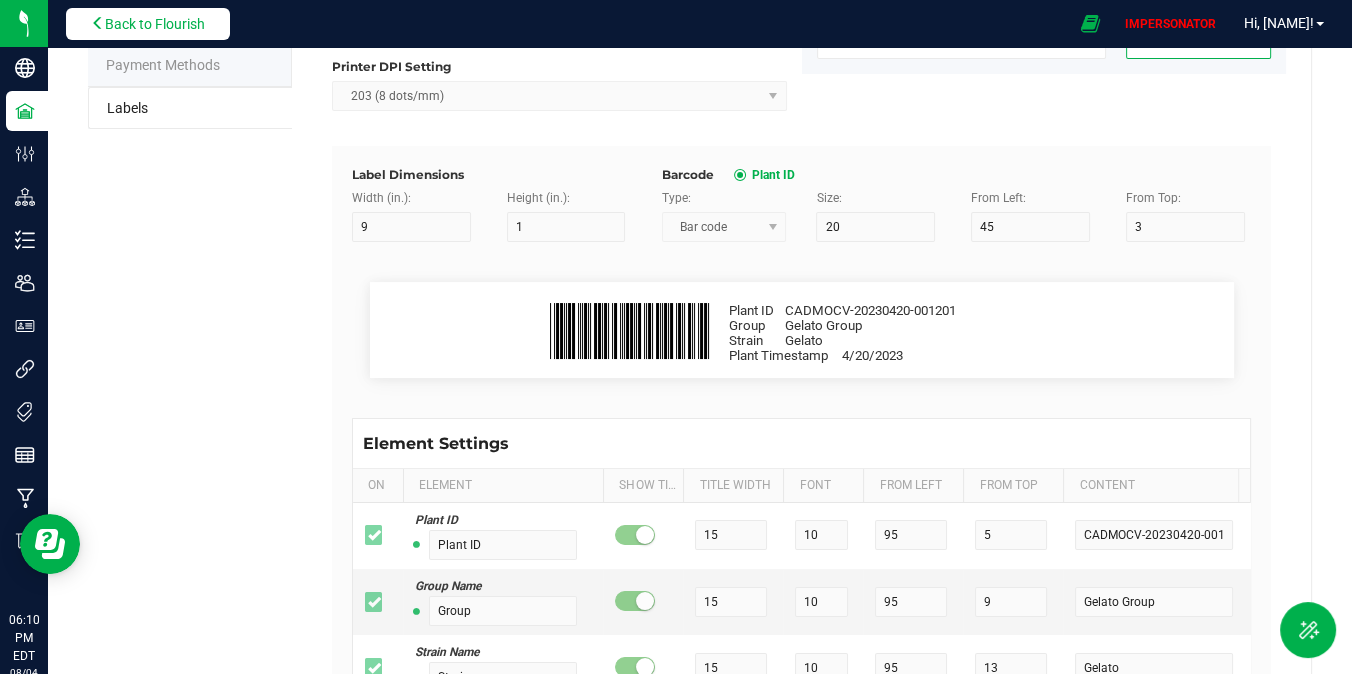 click on "Back to Flourish" at bounding box center (155, 24) 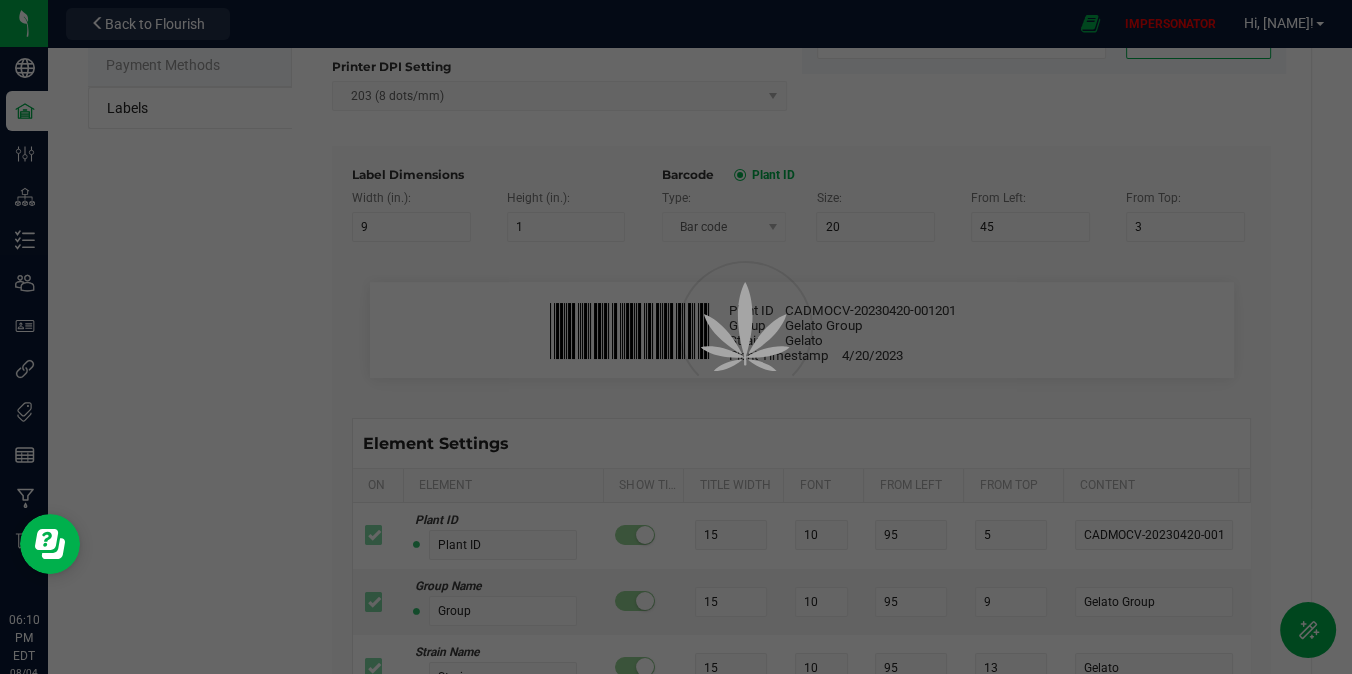 scroll, scrollTop: 0, scrollLeft: 0, axis: both 